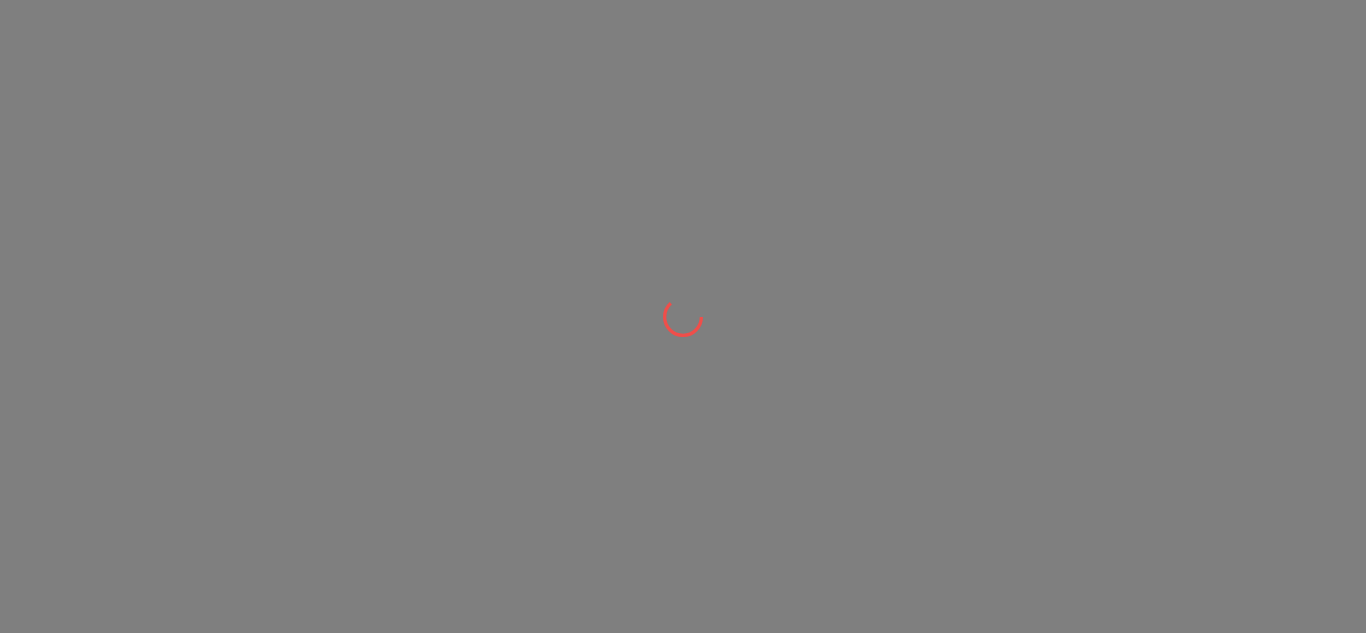 scroll, scrollTop: 0, scrollLeft: 0, axis: both 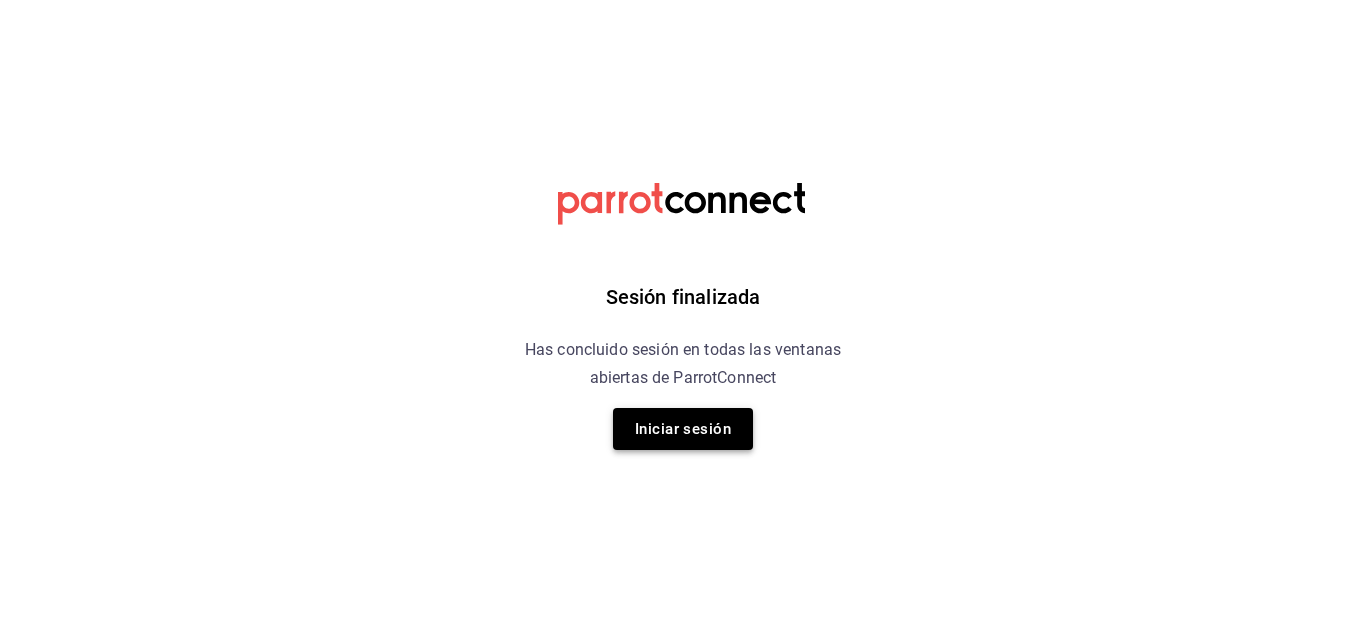 click on "Iniciar sesión" at bounding box center [683, 429] 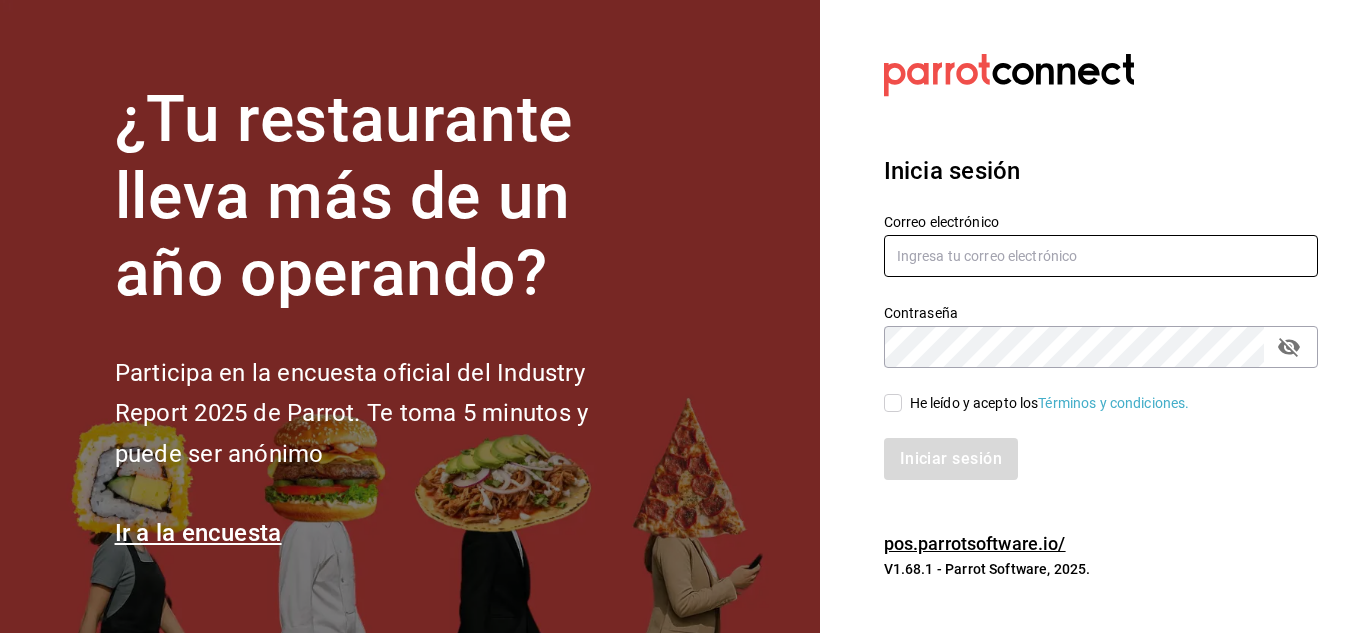 type on "victorrasmocoppel@gmail.com" 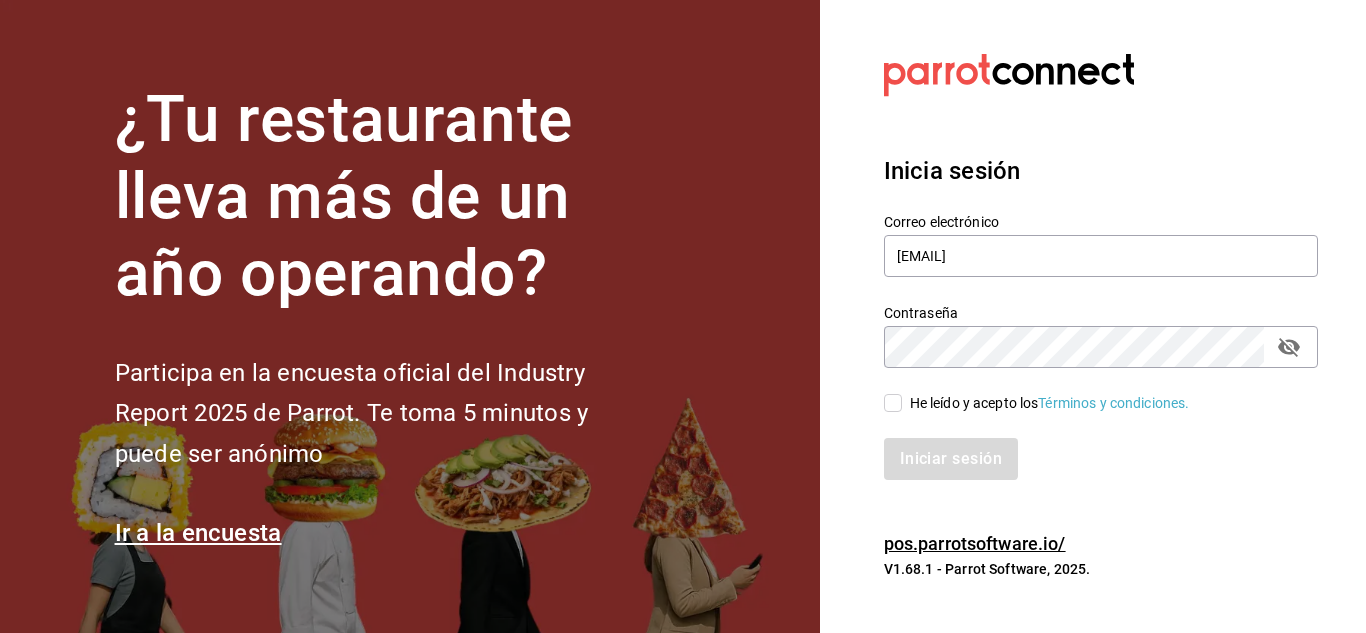click on "He leído y acepto los  Términos y condiciones." at bounding box center [893, 403] 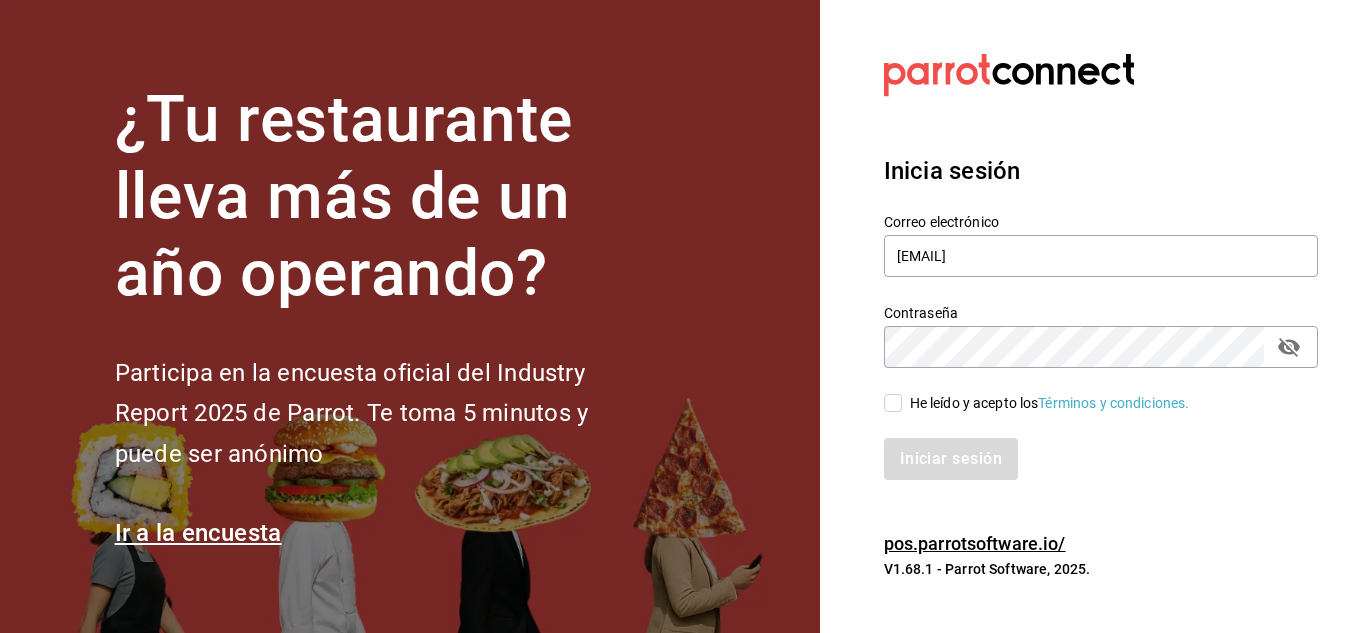checkbox on "true" 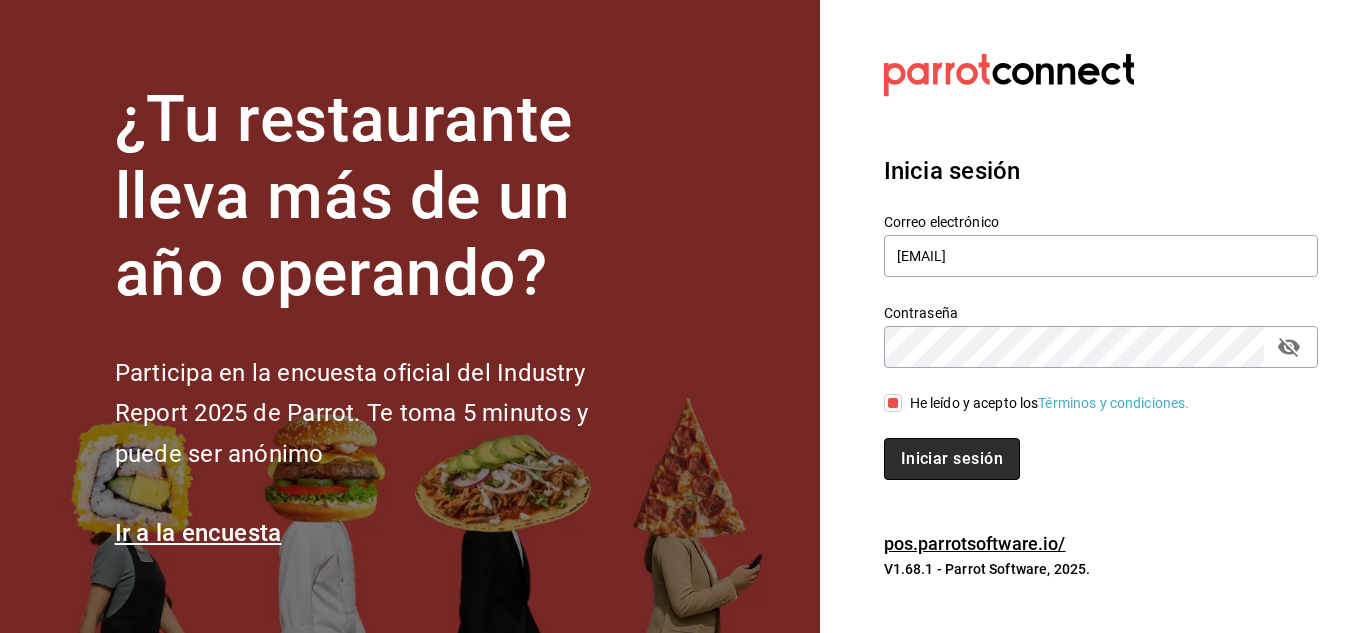 click on "Iniciar sesión" at bounding box center (952, 459) 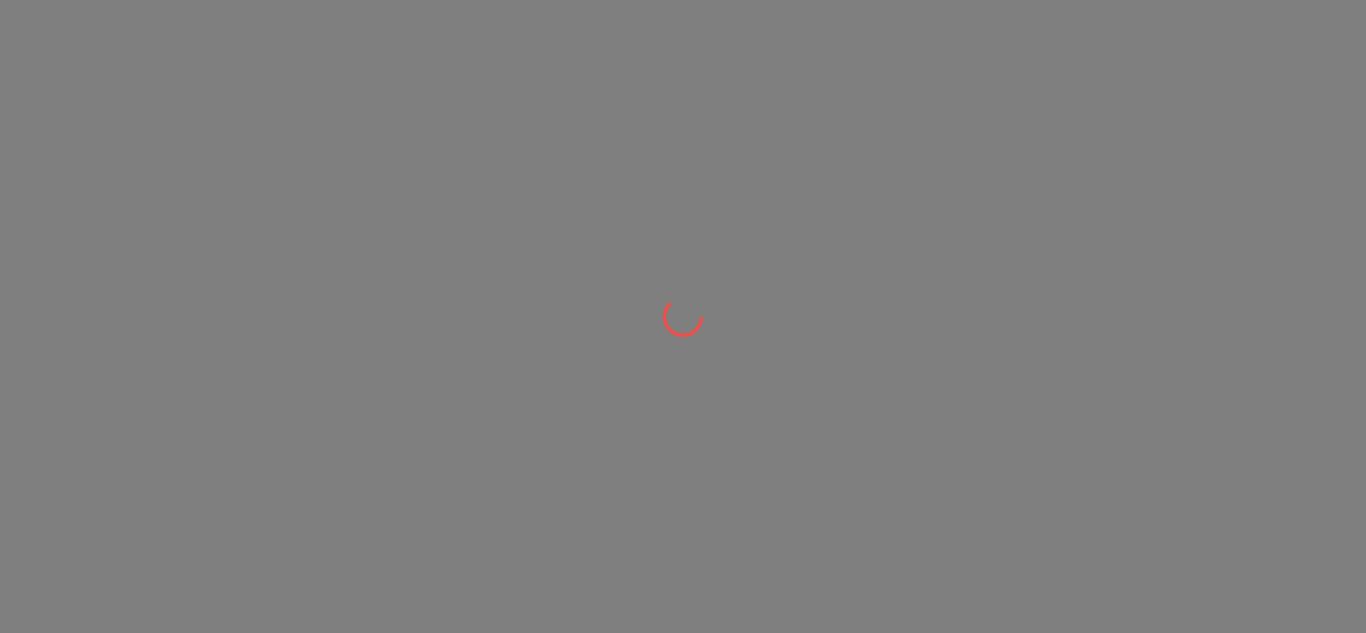 scroll, scrollTop: 0, scrollLeft: 0, axis: both 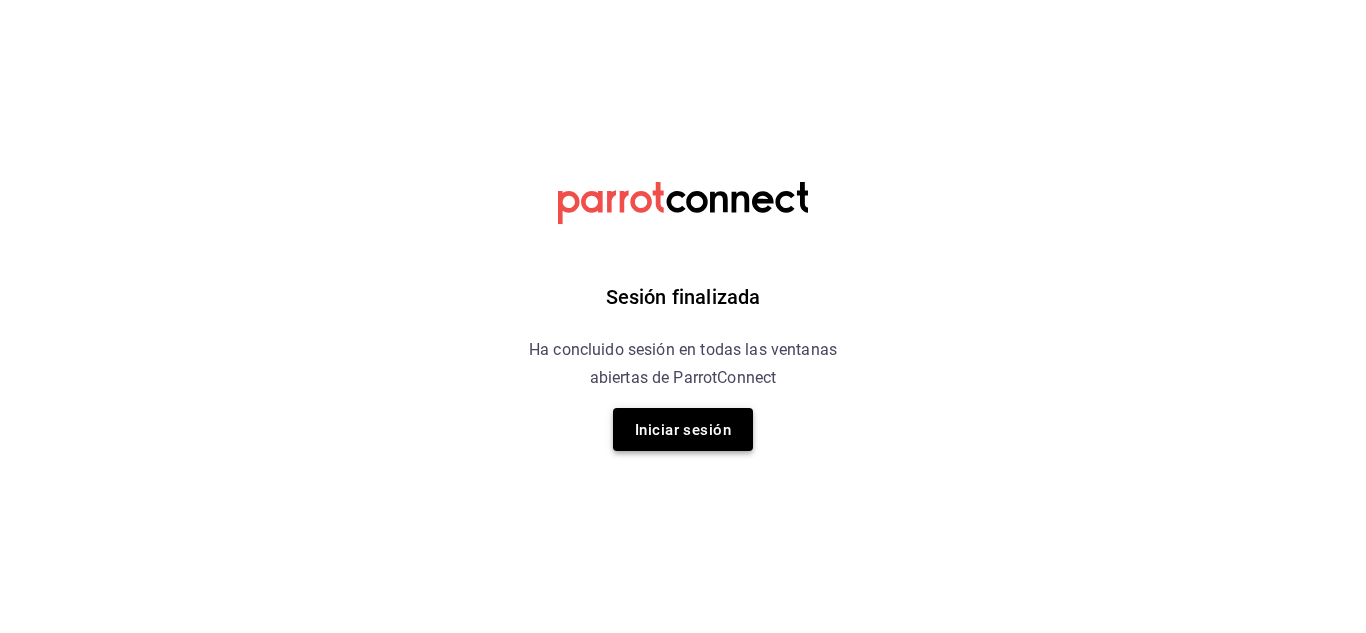 click on "Iniciar sesión" at bounding box center [683, 429] 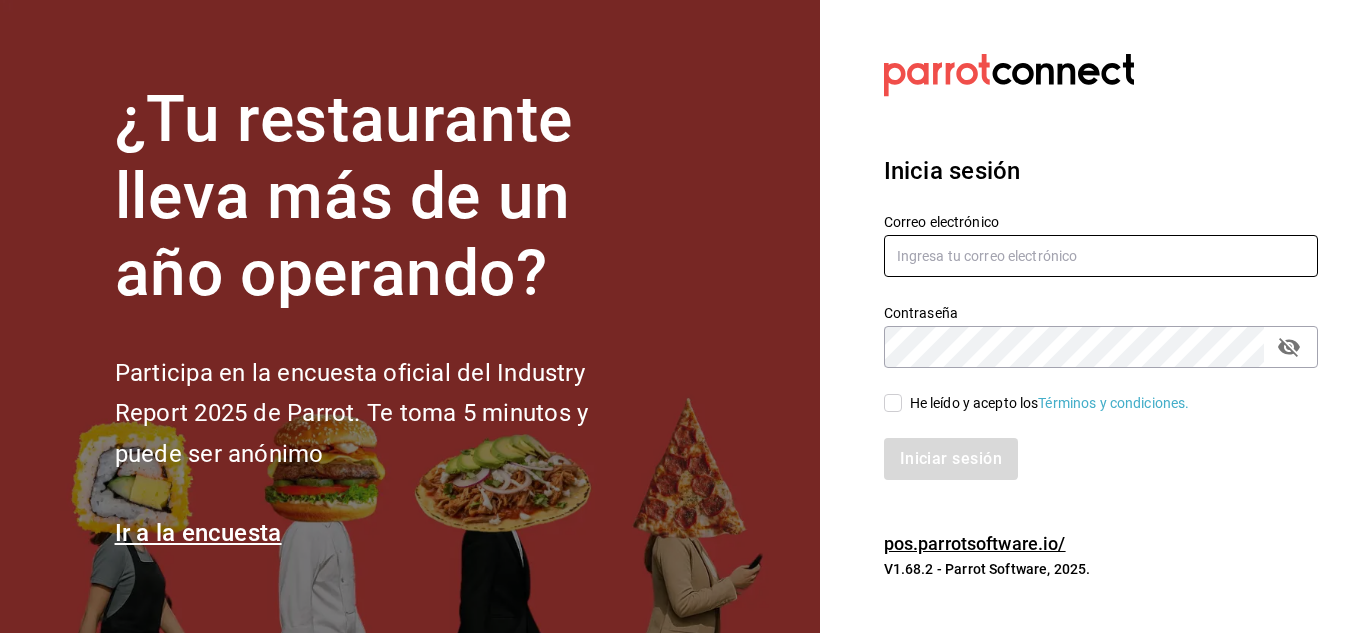 type on "victorrasmocoppel@gmail.com" 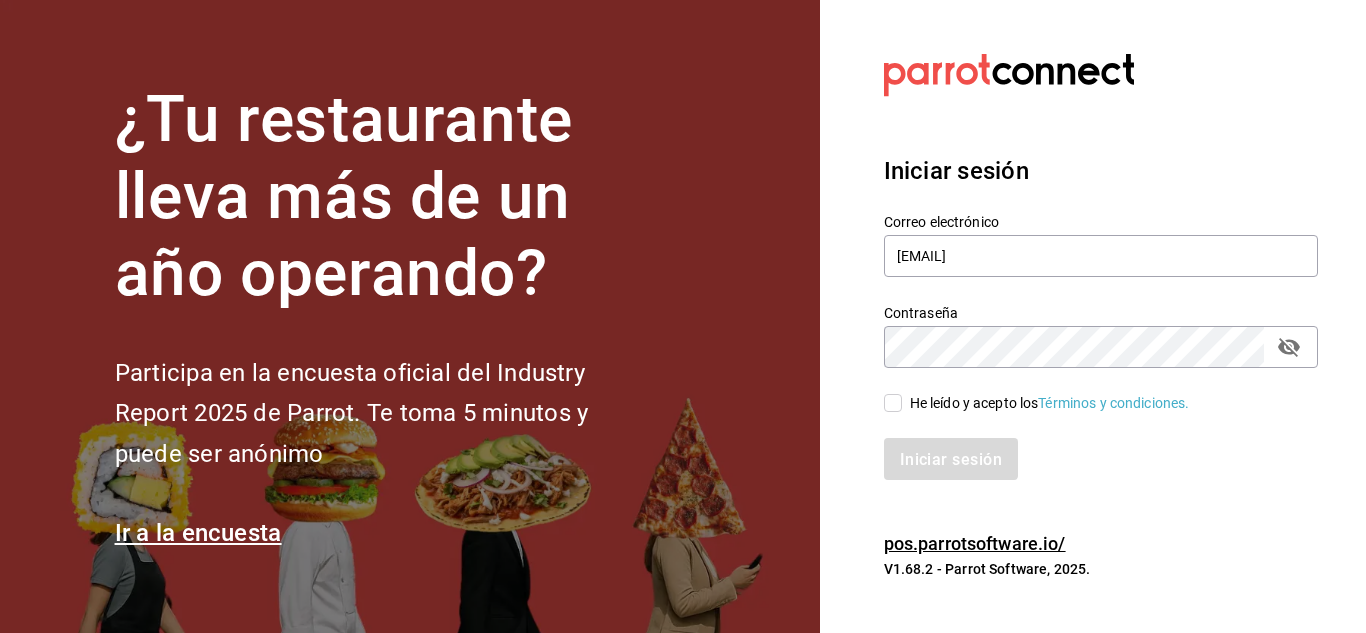 click on "He leído y acepto los  Términos y condiciones." at bounding box center [893, 403] 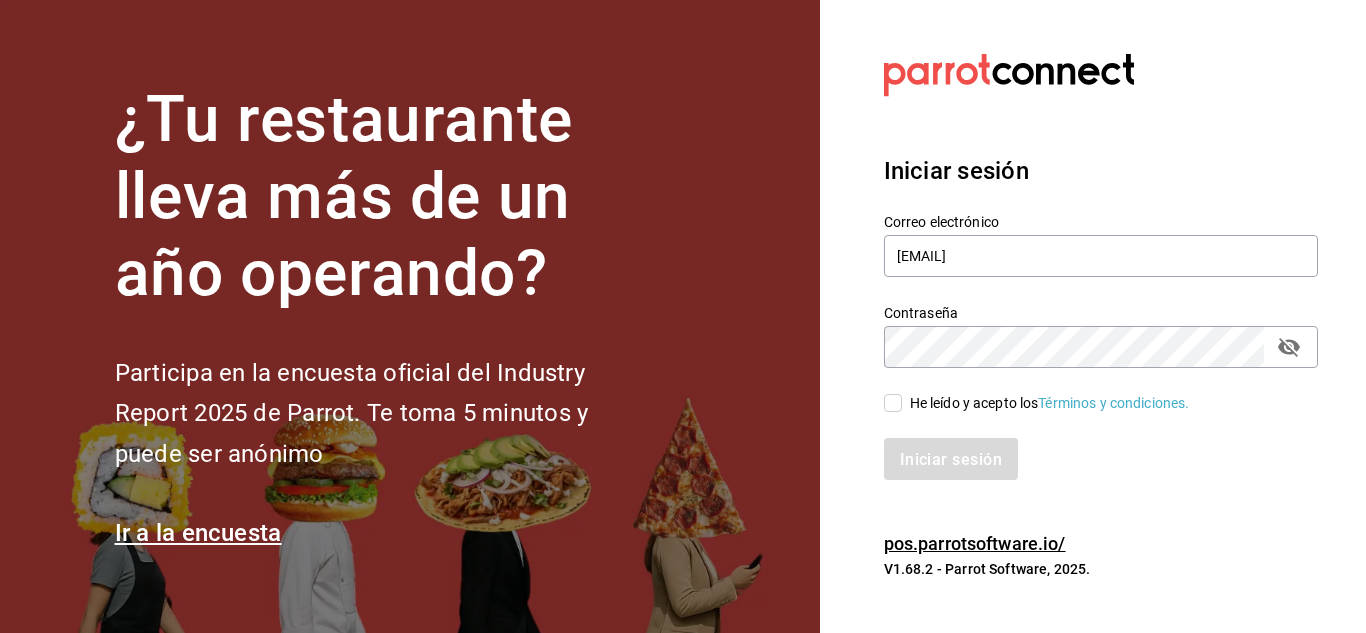 checkbox on "true" 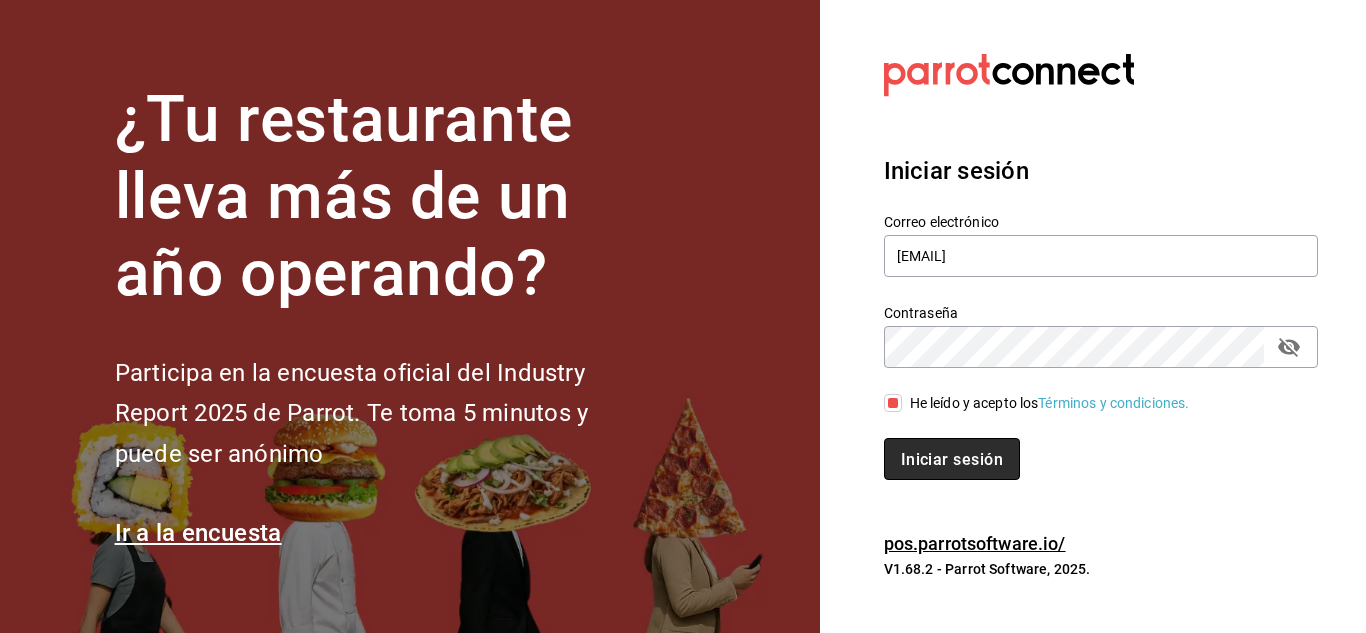 click on "Iniciar sesión" at bounding box center [952, 458] 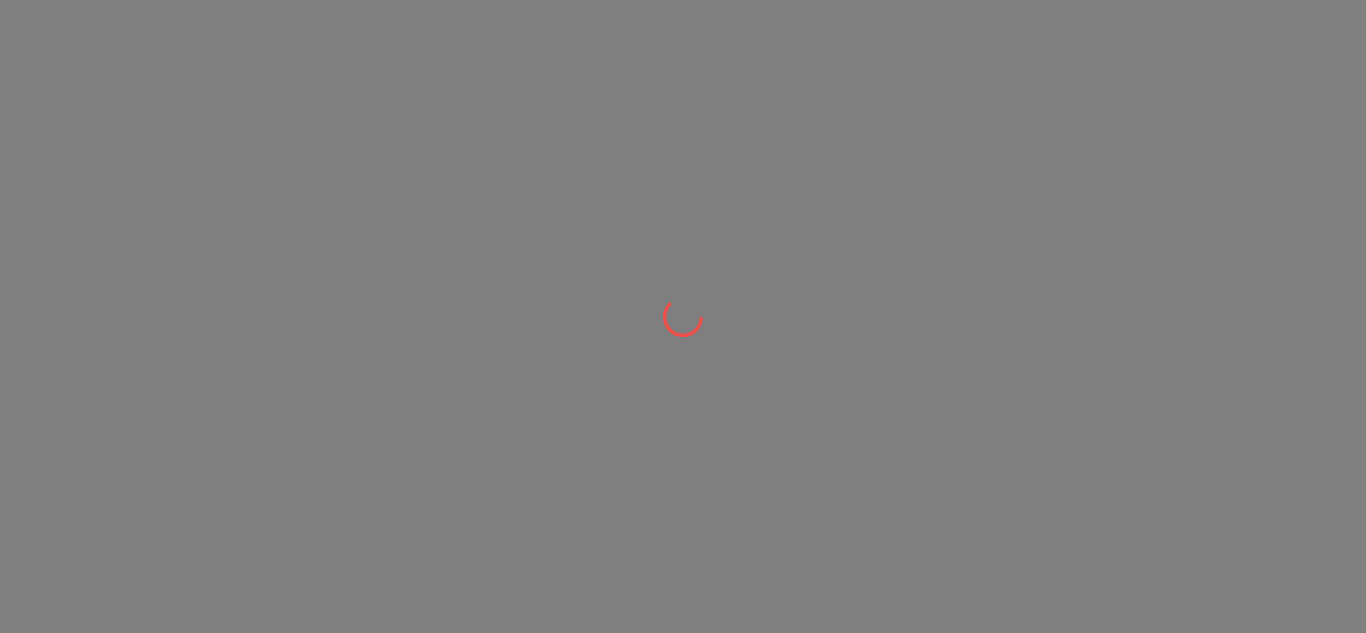 scroll, scrollTop: 0, scrollLeft: 0, axis: both 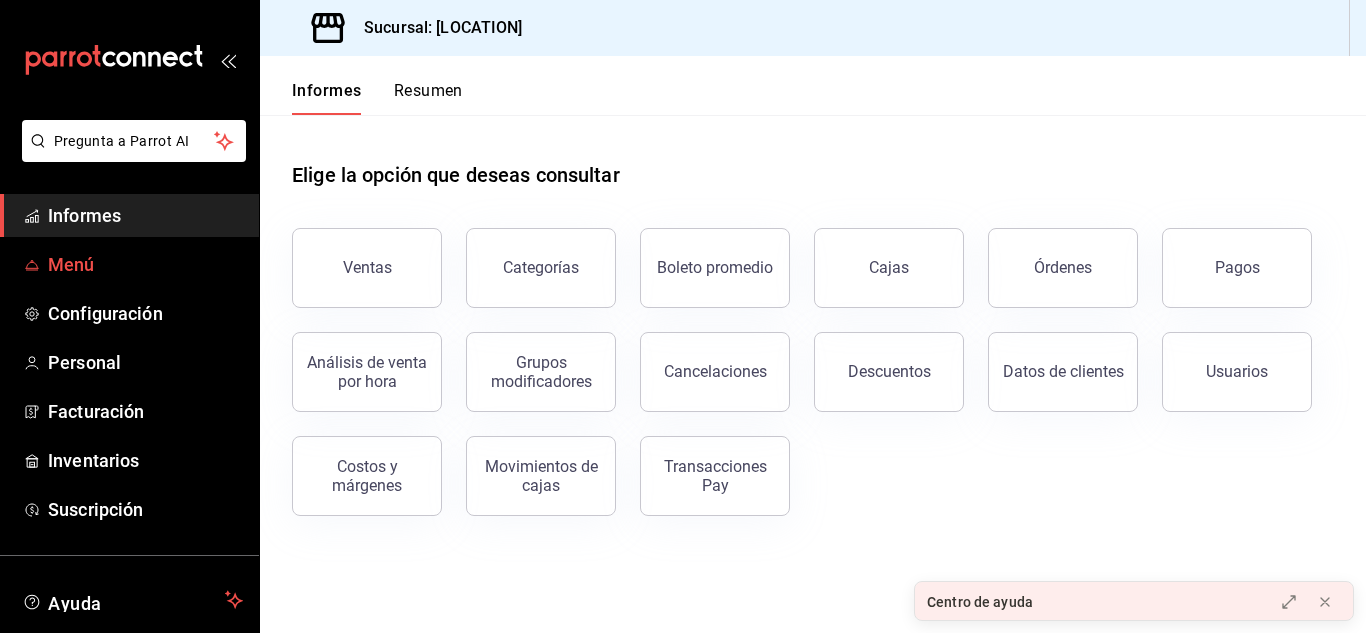 click on "Menú" at bounding box center [145, 264] 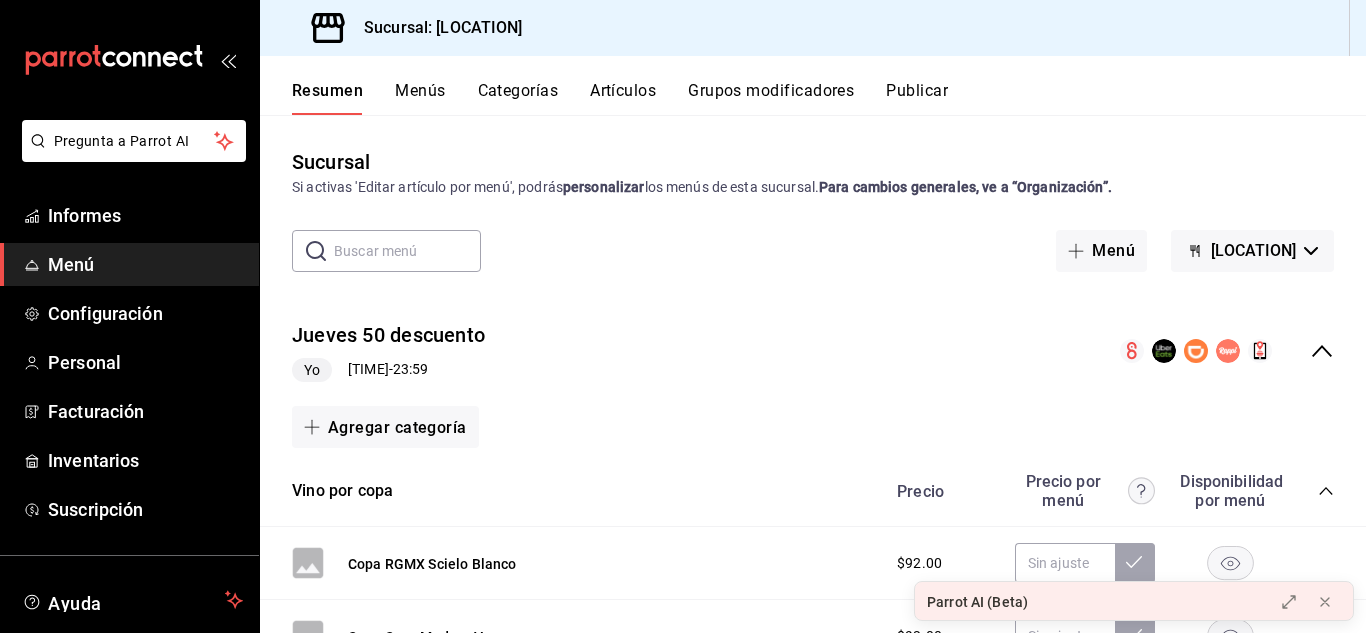 click on "Artículos" at bounding box center (623, 90) 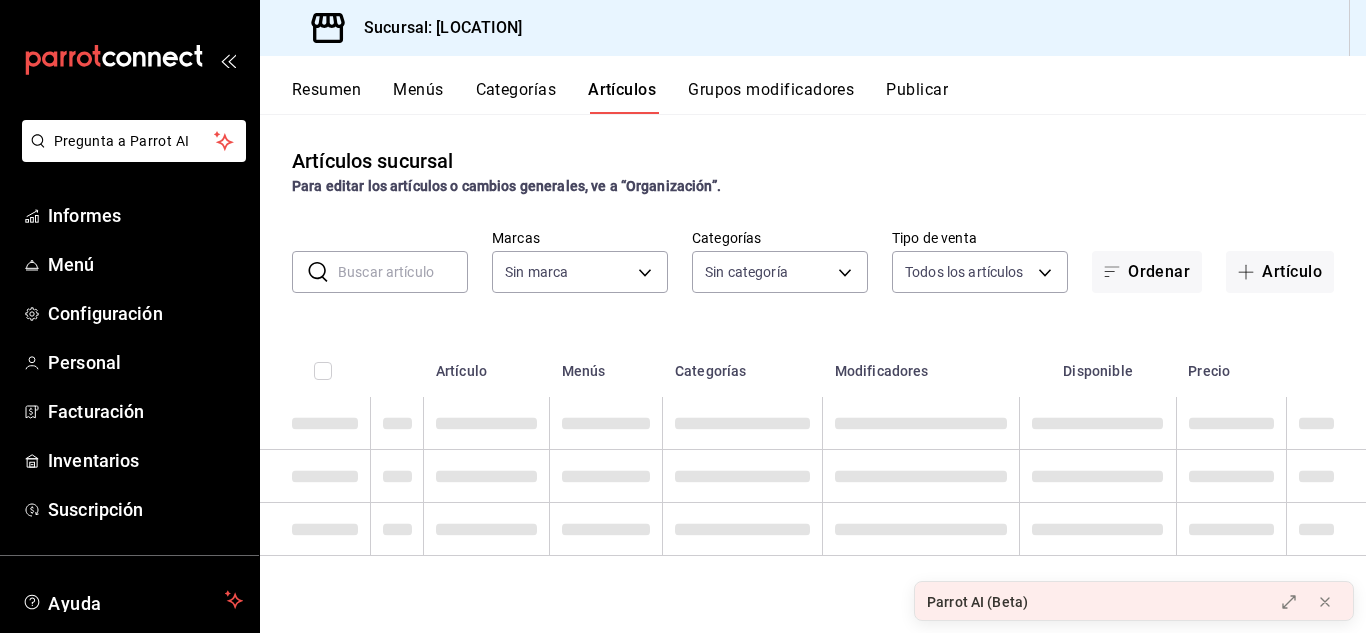 type on "[UUID]" 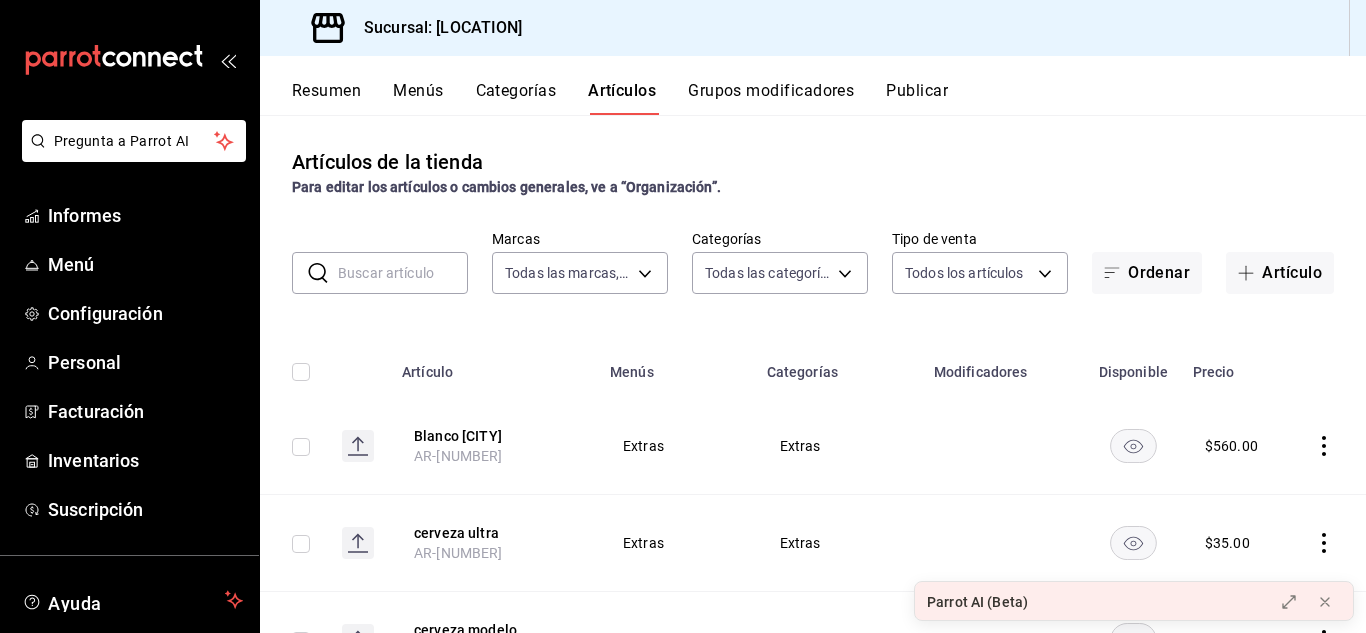 type on "e6489aae-6148-4939-8d61-b75574e673a2,6745daf8-adfa-46b3-a38e-77203fd4fabf,f73161f2-5e66-41f2-b707-b03b96d5fc8a,96cb3a7d-021b-4a7c-8e91-bfa067269c5c,9e3103e9-6a50-4ce2-a8a0-edc52f1e1a8f,17ae0979-c043-4ad5-a034-e492603acc2c,dc5d6db6-152e-4a29-aa41-b0ad76eb1545,407f3083-5645-47b6-b445-dfae0757be73,9563cb31-a465-49cf-9fb6-32fa4914f8ba,cb5e4d34-475f-49a7-b9a8-7b65f0db7621,7a419d87-efec-4bfa-81b4-a4395f34454b,0a5e9d64-149e-4a9c-9430-cc8795ccaacf,0569b7a6-8891-48b4-b61e-f5e63f14decd,dfb69cac-e5fb-4eda-9e5e-2c30b070babb,74564205-b88c-40b1-81e1-9651d6f5aa90,efb5d3da-7372-4c9f-9f29-3c945a7fa091,1bad2e3f-c469-4f94-be8c-4c1d539d3d55,4a2de9f2-51fa-4f01-965c-7446fed2bd34,49c6b808-7b7d-47e4-be65-ff380afa54e1,1d59dee5-5ac6-459d-9cb2-424fba40ba84,715884bd-aa1d-417c-a37e-6d823f8db458,f024cce0-4fe1-4087-a965-e65548b5c3cd,d0e0768c-6993-46f7-b239-8e1e07f9b710,aa5258cc-0c9d-4de7-ab58-567d55ecbb6f,1fa288f8-04ab-4776-8d71-6b673f50601c,8daa1119-4213-47b8-a6cf-c4a85c03d230,2b20539a-bc5d-4882-a2ec-36e1b7c79ada" 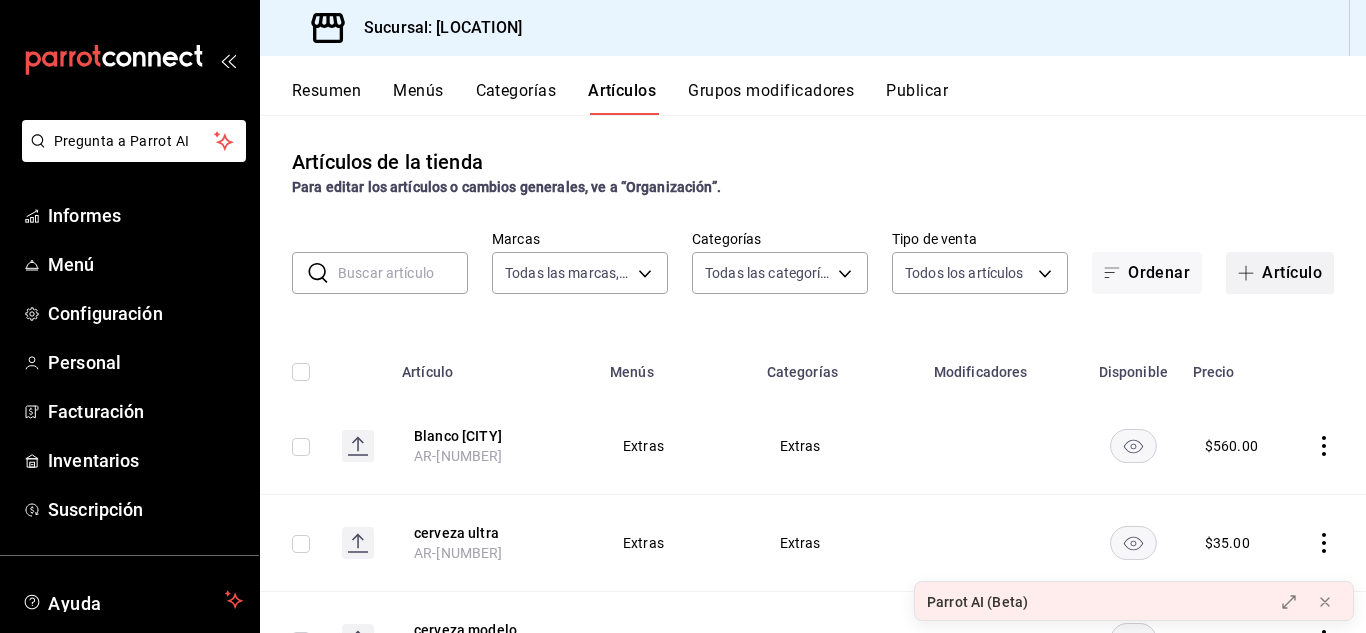 click on "Artículo" at bounding box center (1280, 273) 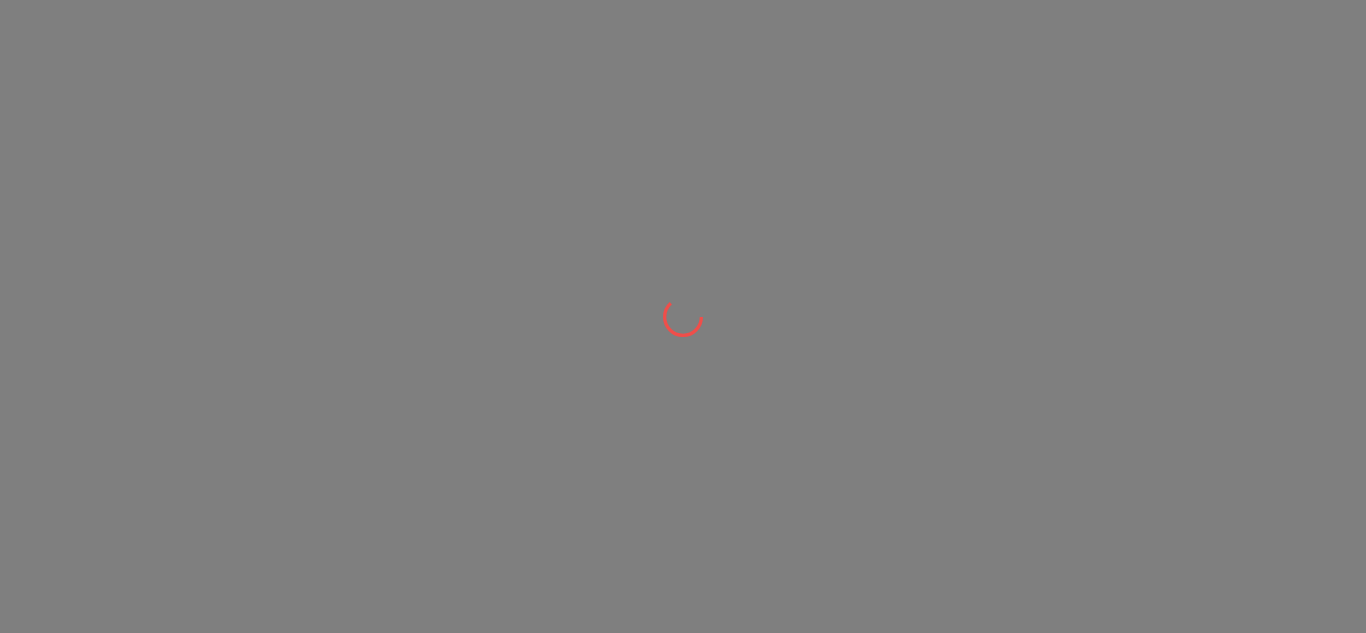 scroll, scrollTop: 0, scrollLeft: 0, axis: both 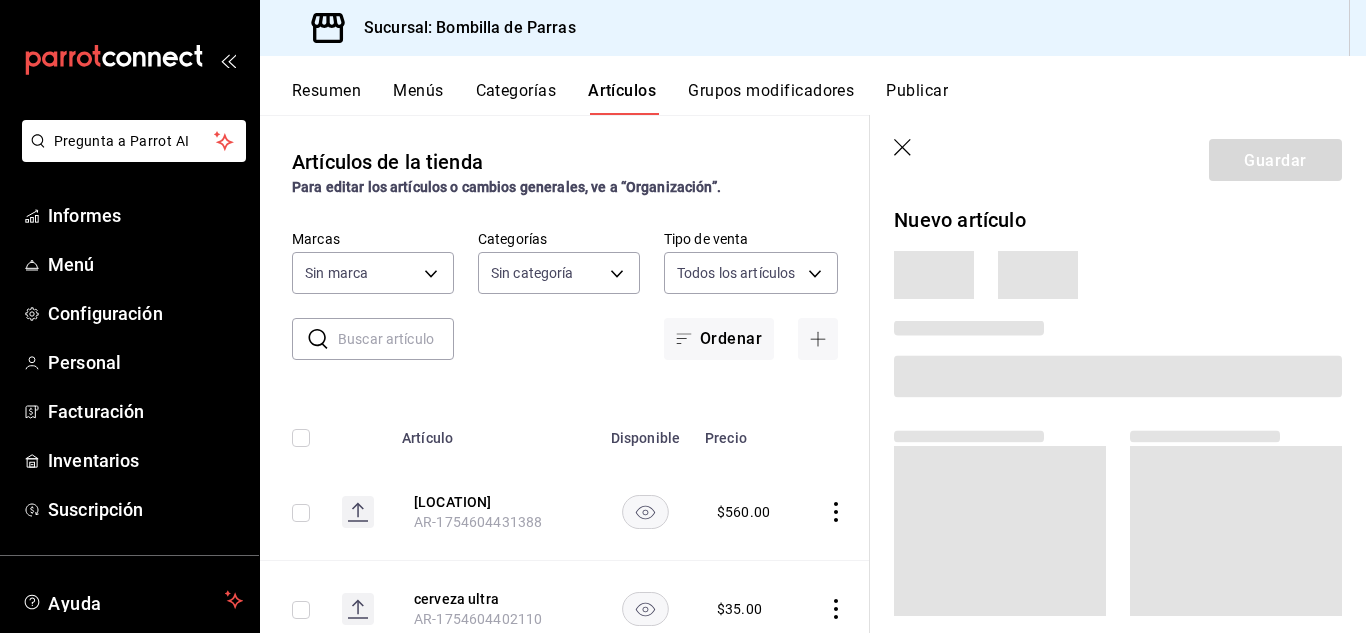 type on "e6489aae-6148-4939-8d61-b75574e673a2,6745daf8-adfa-46b3-a38e-77203fd4fabf,f73161f2-5e66-41f2-b707-b03b96d5fc8a,96cb3a7d-021b-4a7c-8e91-bfa067269c5c,9e3103e9-6a50-4ce2-a8a0-edc52f1e1a8f,17ae0979-c043-4ad5-a034-e492603acc2c,dc5d6db6-152e-4a29-aa41-b0ad76eb1545,407f3083-5645-47b6-b445-dfae0757be73,9563cb31-a465-49cf-9fb6-32fa4914f8ba,cb5e4d34-475f-49a7-b9a8-7b65f0db7621,7a419d87-efec-4bfa-81b4-a4395f34454b,0a5e9d64-149e-4a9c-9430-cc8795ccaacf,0569b7a6-8891-48b4-b61e-f5e63f14decd,dfb69cac-e5fb-4eda-9e5e-2c30b070babb,74564205-b88c-40b1-81e1-9651d6f5aa90,efb5d3da-7372-4c9f-9f29-3c945a7fa091,1bad2e3f-c469-4f94-be8c-4c1d539d3d55,4a2de9f2-51fa-4f01-965c-7446fed2bd34,49c6b808-7b7d-47e4-be65-ff380afa54e1,1d59dee5-5ac6-459d-9cb2-424fba40ba84,715884bd-aa1d-417c-a37e-6d823f8db458,f024cce0-4fe1-4087-a965-e65548b5c3cd,d0e0768c-6993-46f7-b239-8e1e07f9b710,aa5258cc-0c9d-4de7-ab58-567d55ecbb6f,1fa288f8-04ab-4776-8d71-6b673f50601c,8daa1119-4213-47b8-a6cf-c4a85c03d230,2b20539a-bc5d-4882-a2ec-36e1b7c79ada" 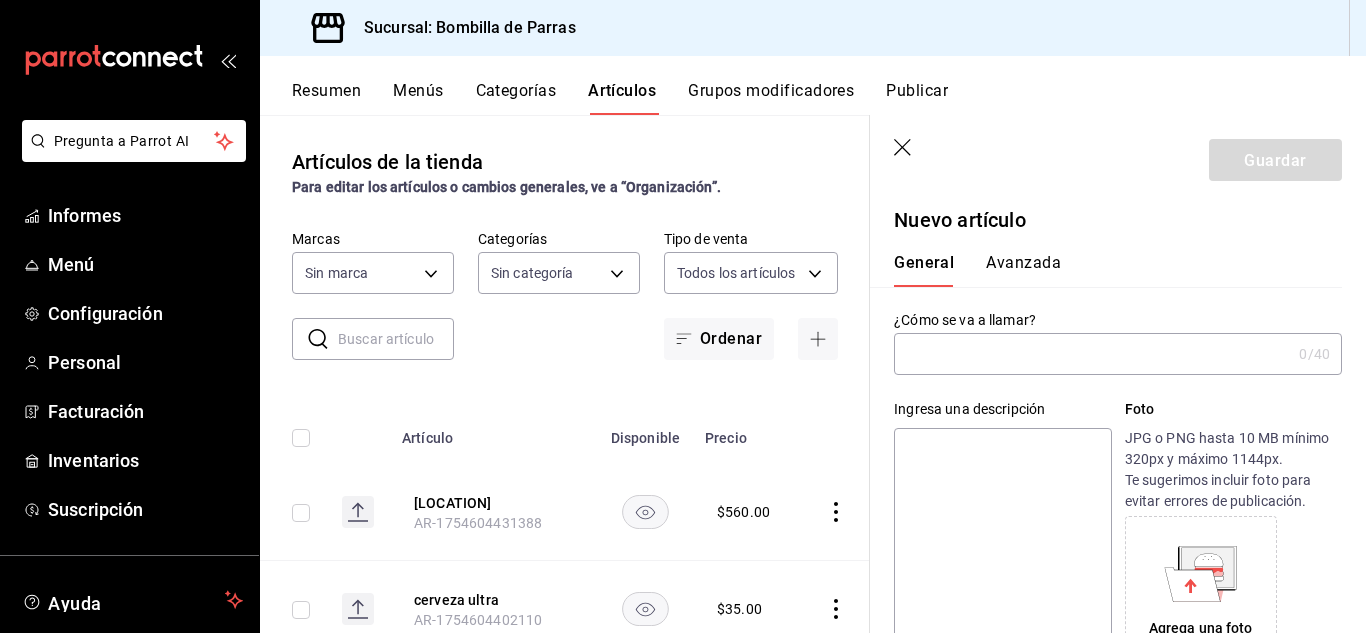 type on "0ce0eaa1-b66b-4a09-a8c1-811654410356" 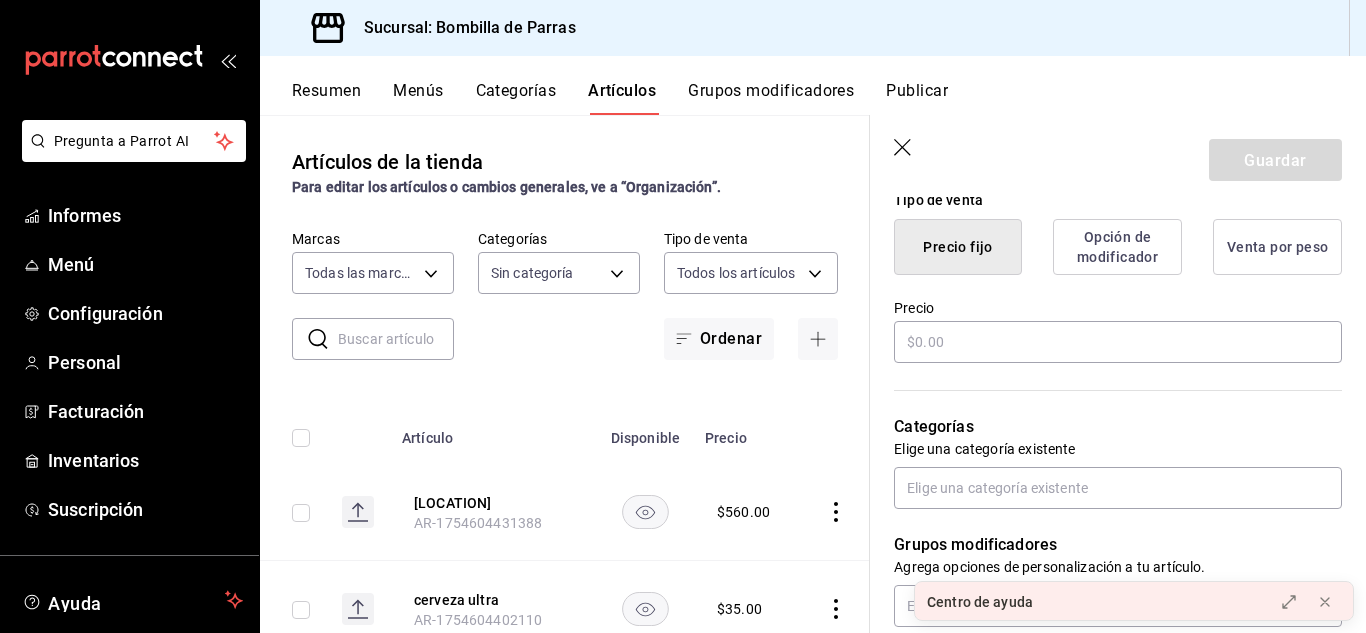 scroll, scrollTop: 525, scrollLeft: 0, axis: vertical 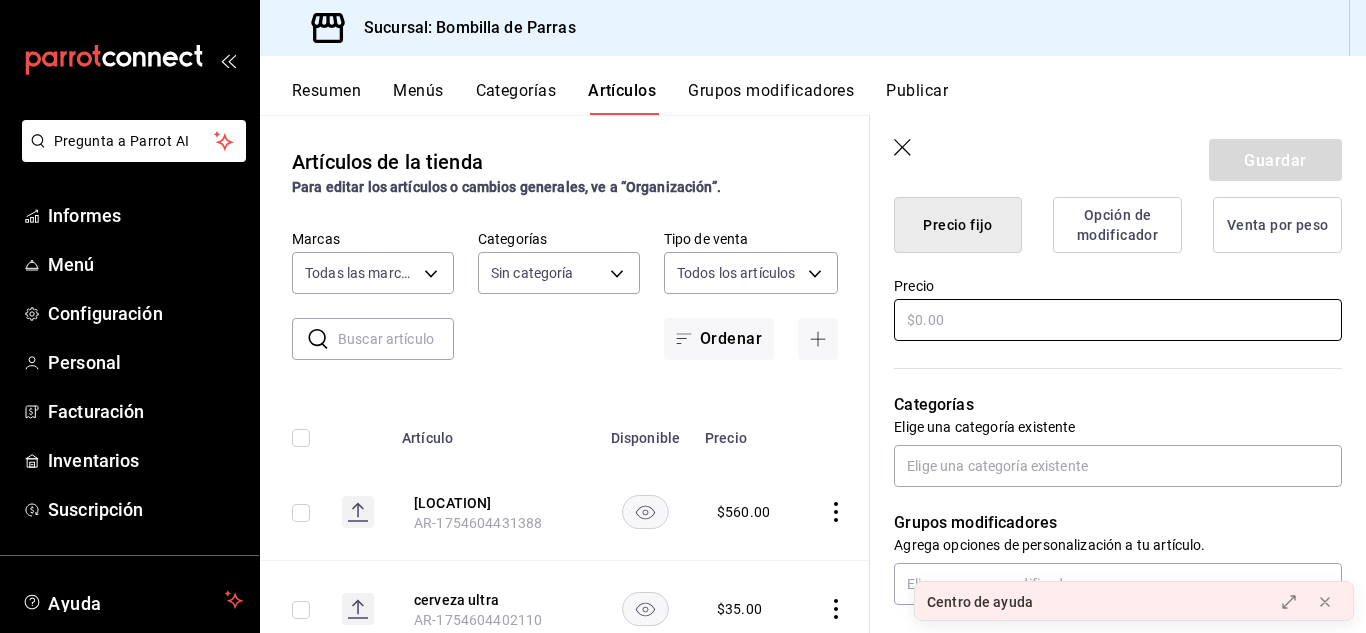 type on "paella" 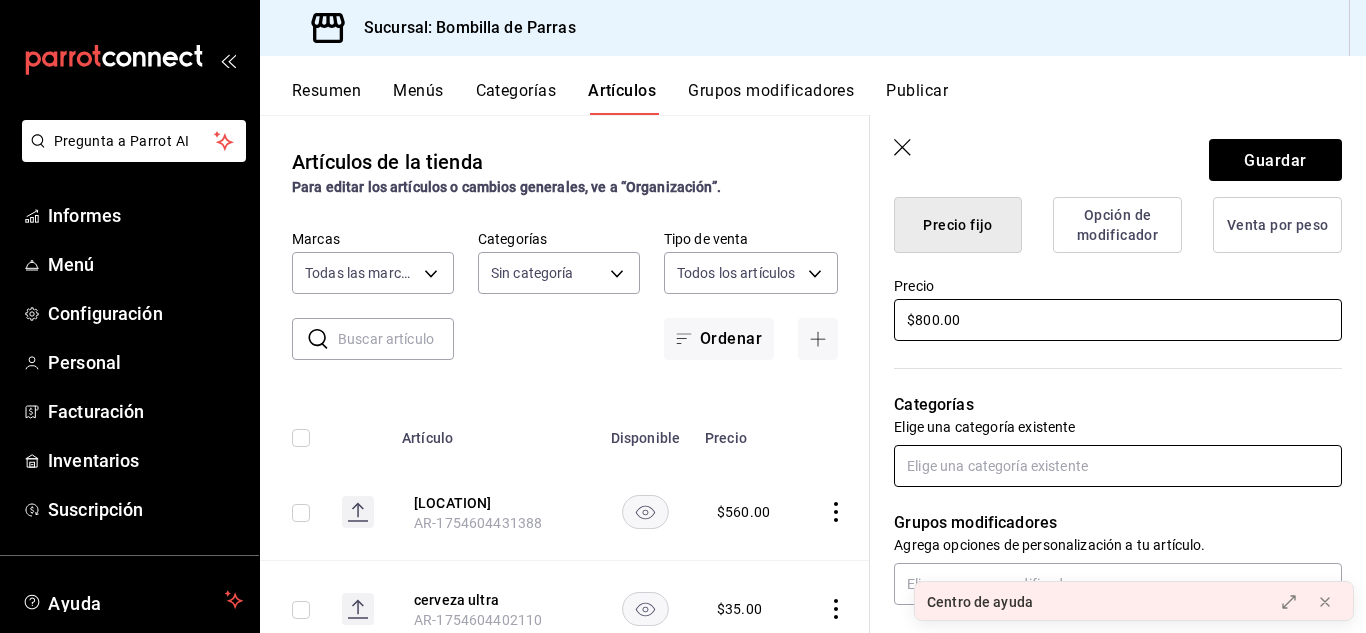 type on "$800.00" 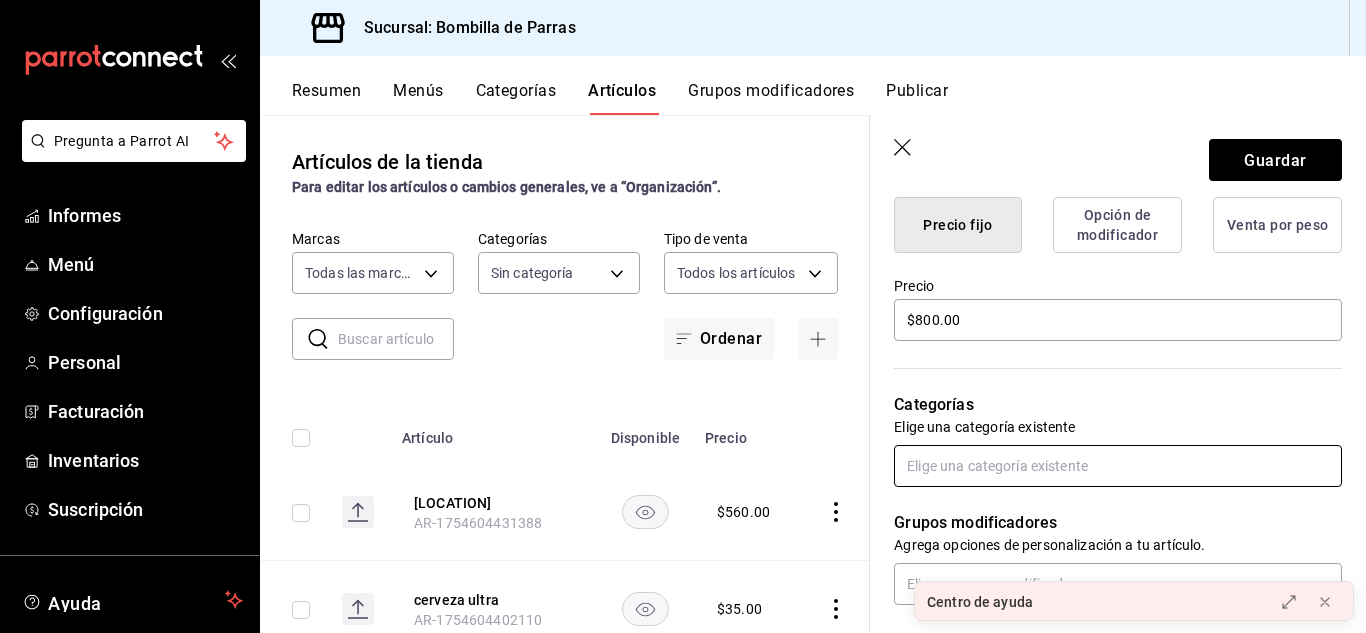 click at bounding box center (1118, 466) 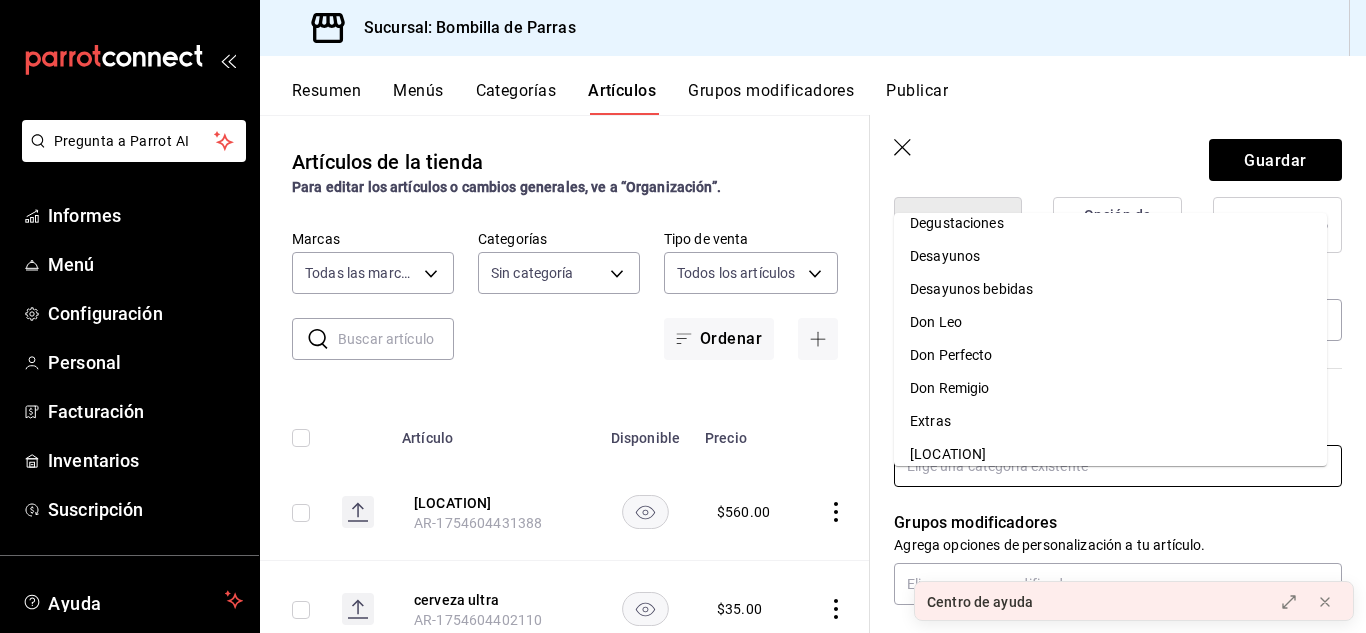 scroll, scrollTop: 369, scrollLeft: 0, axis: vertical 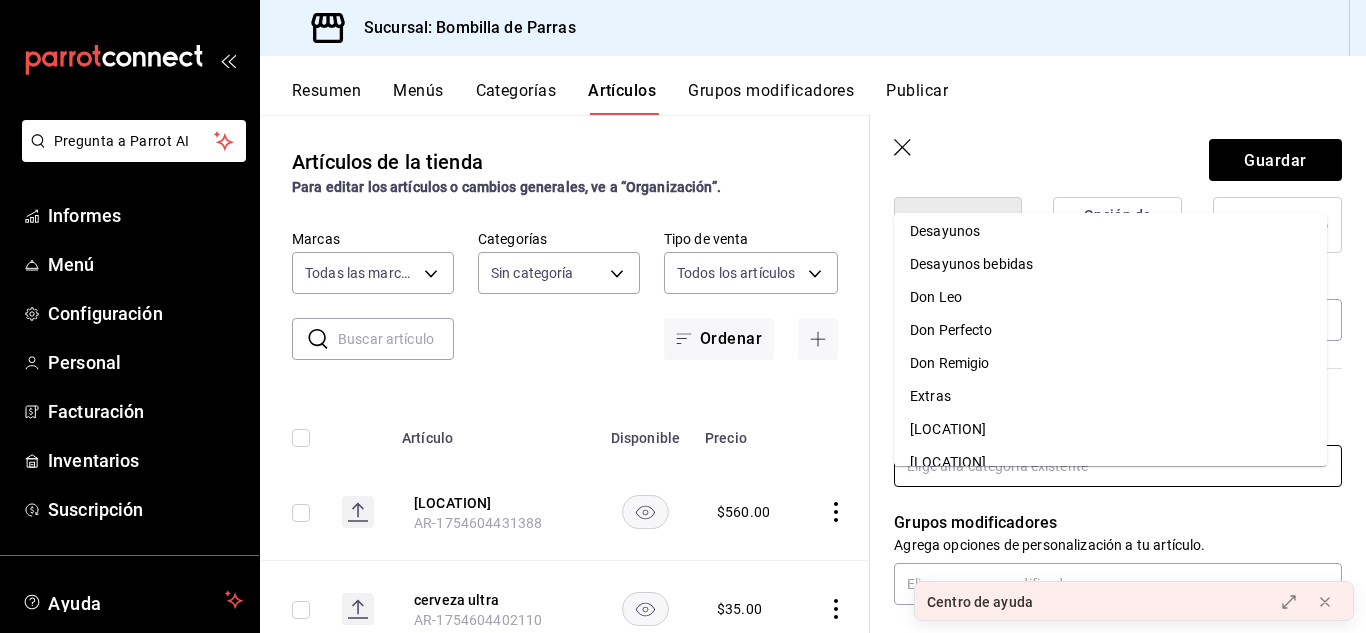 click on "Extras" at bounding box center [1110, 396] 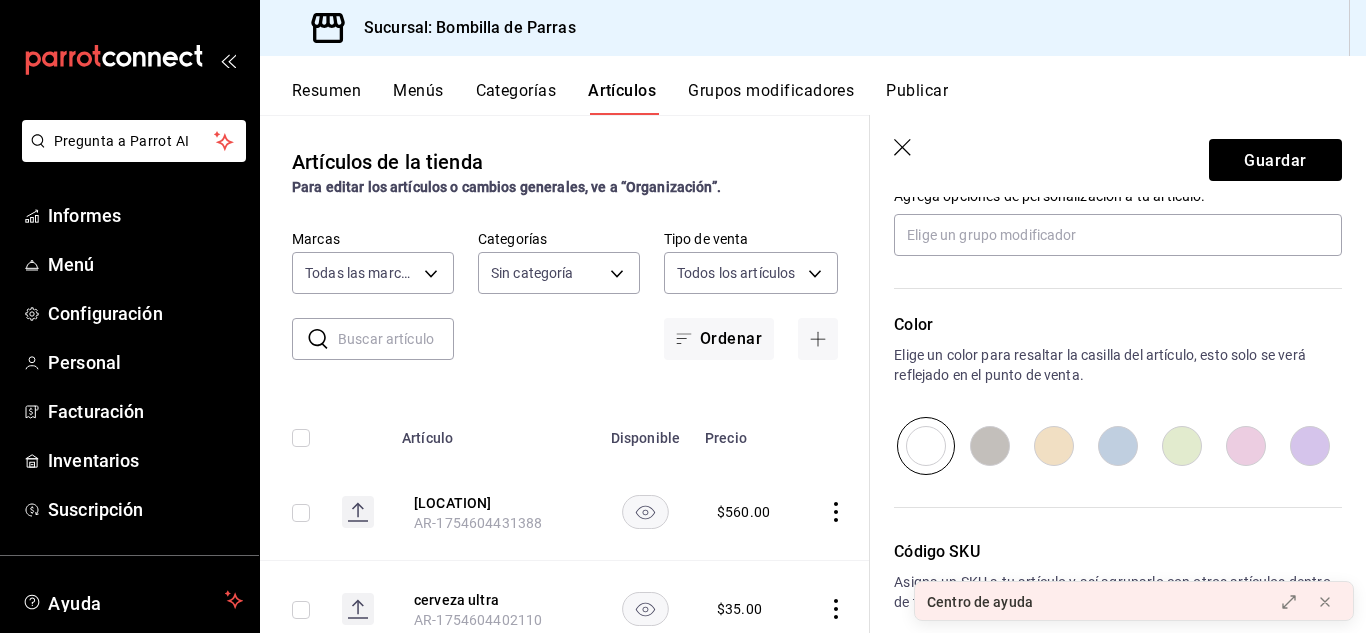 scroll, scrollTop: 940, scrollLeft: 0, axis: vertical 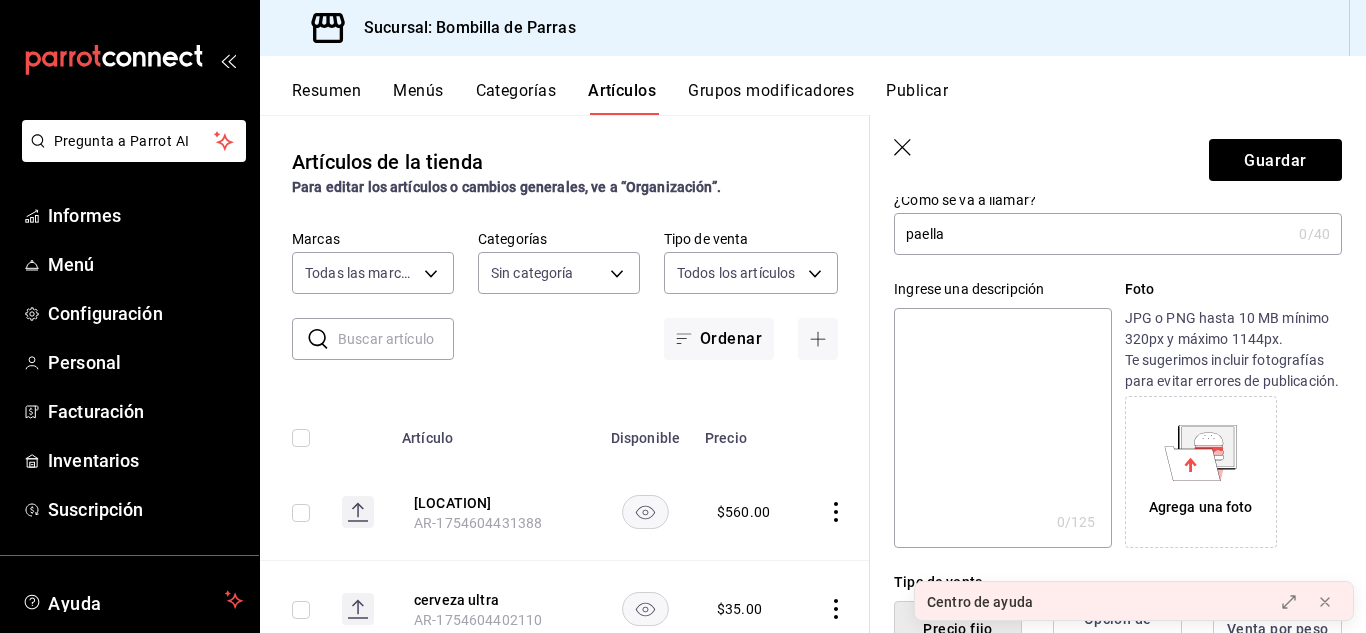 click on "paella" at bounding box center [1092, 234] 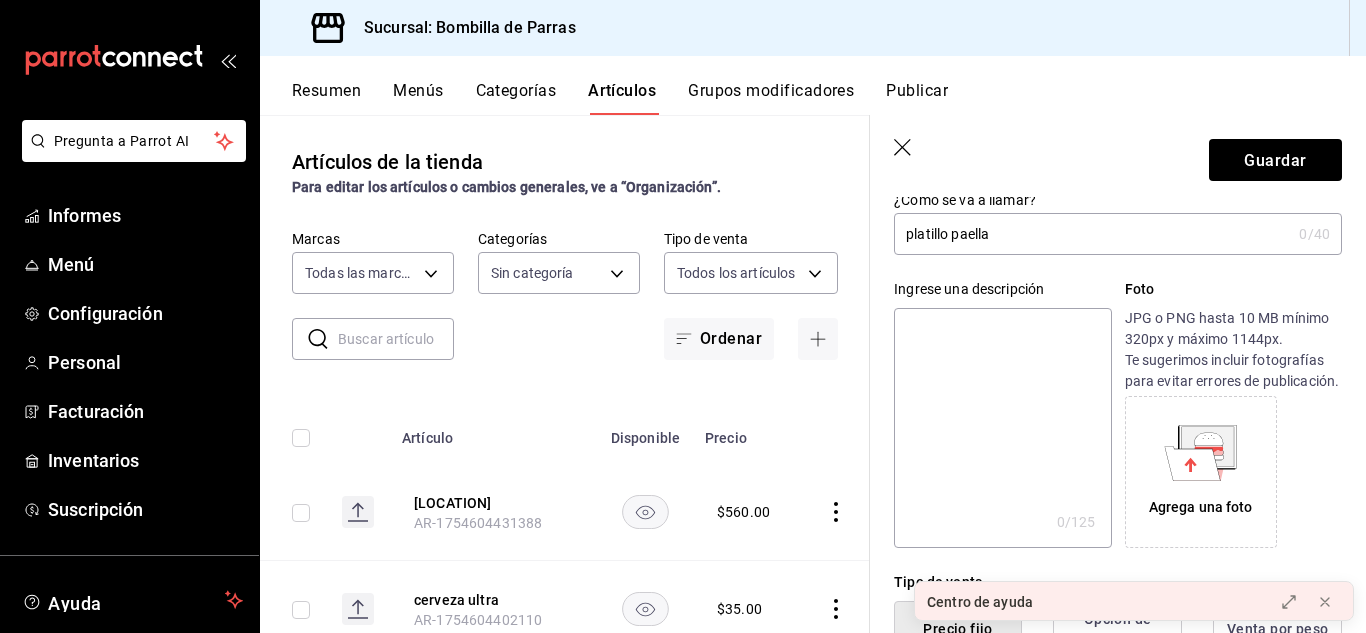 click on "platillo paella" at bounding box center [1092, 234] 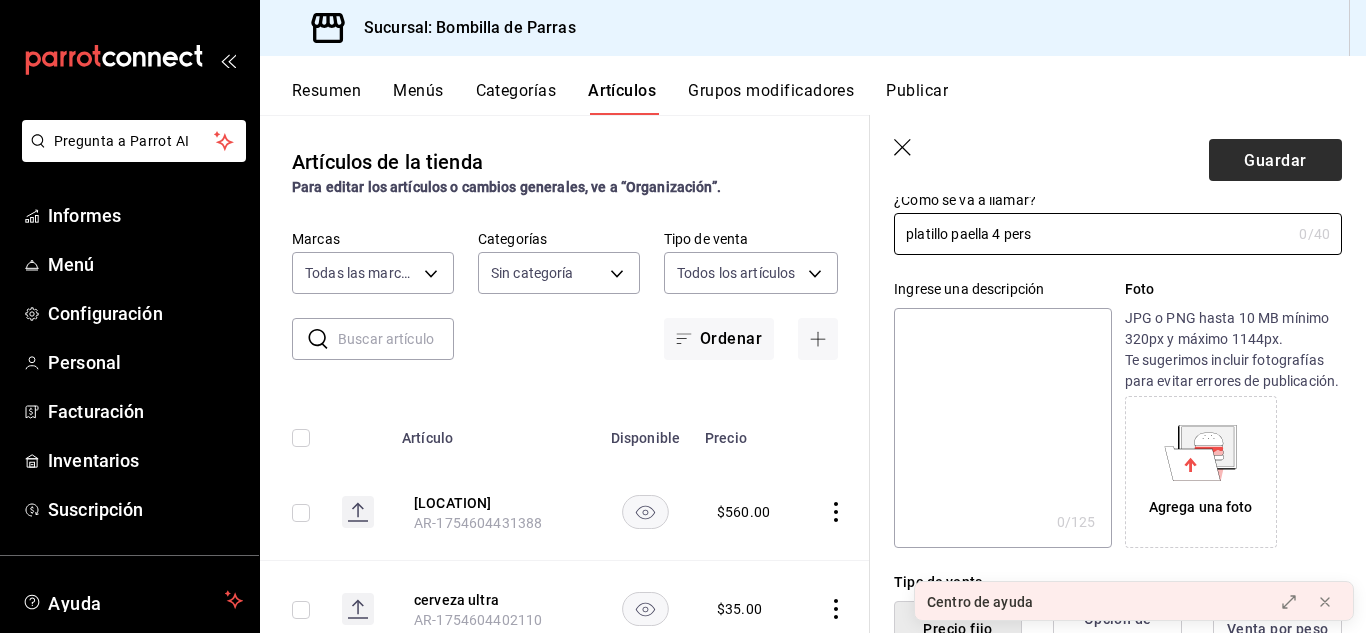 type on "platillo paella 4 pers" 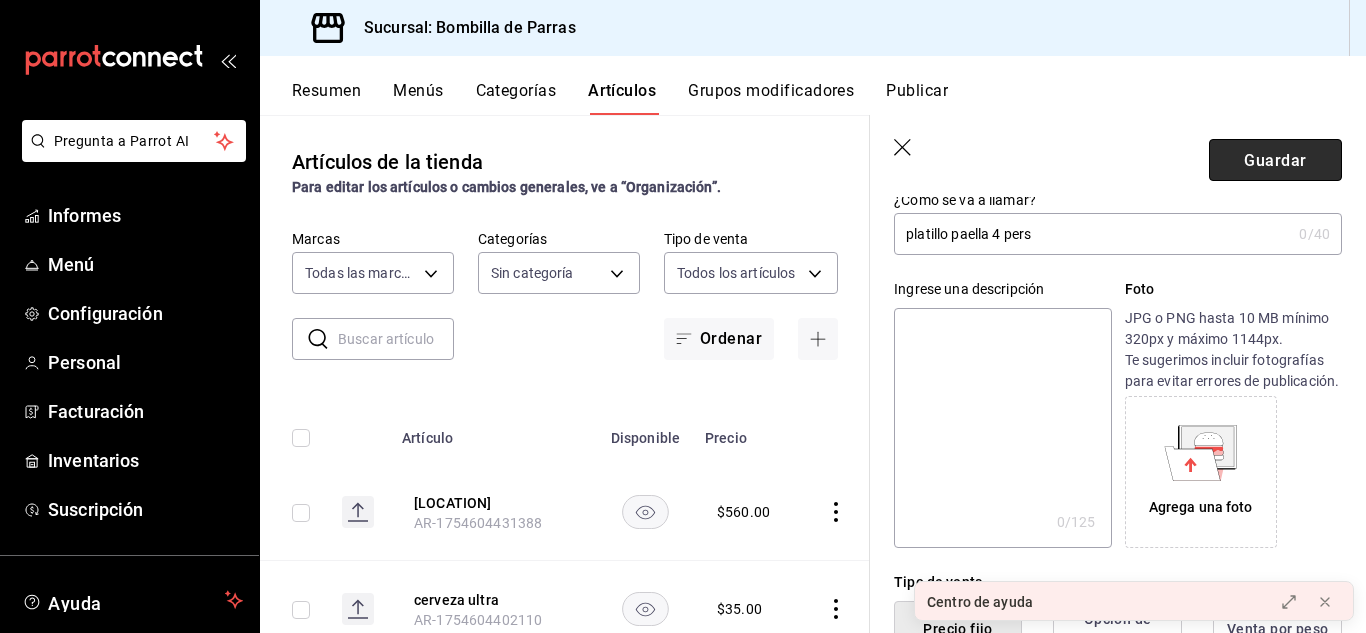 click on "Guardar" at bounding box center [1275, 160] 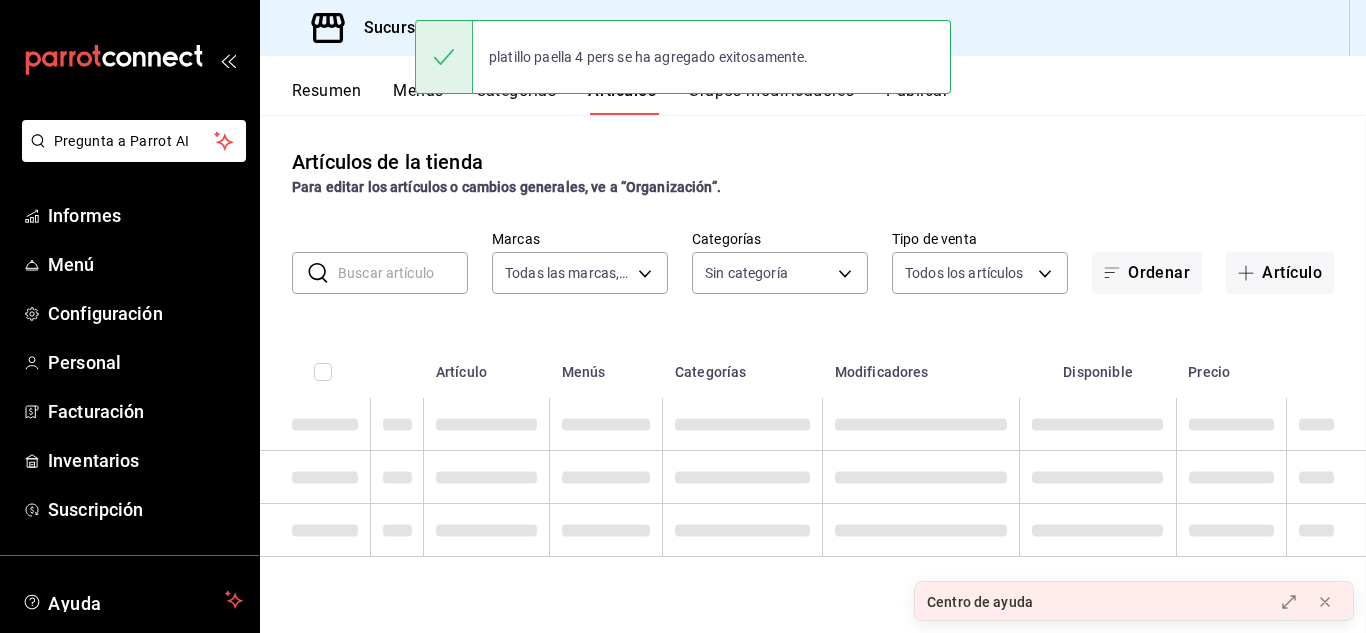 scroll, scrollTop: 0, scrollLeft: 0, axis: both 